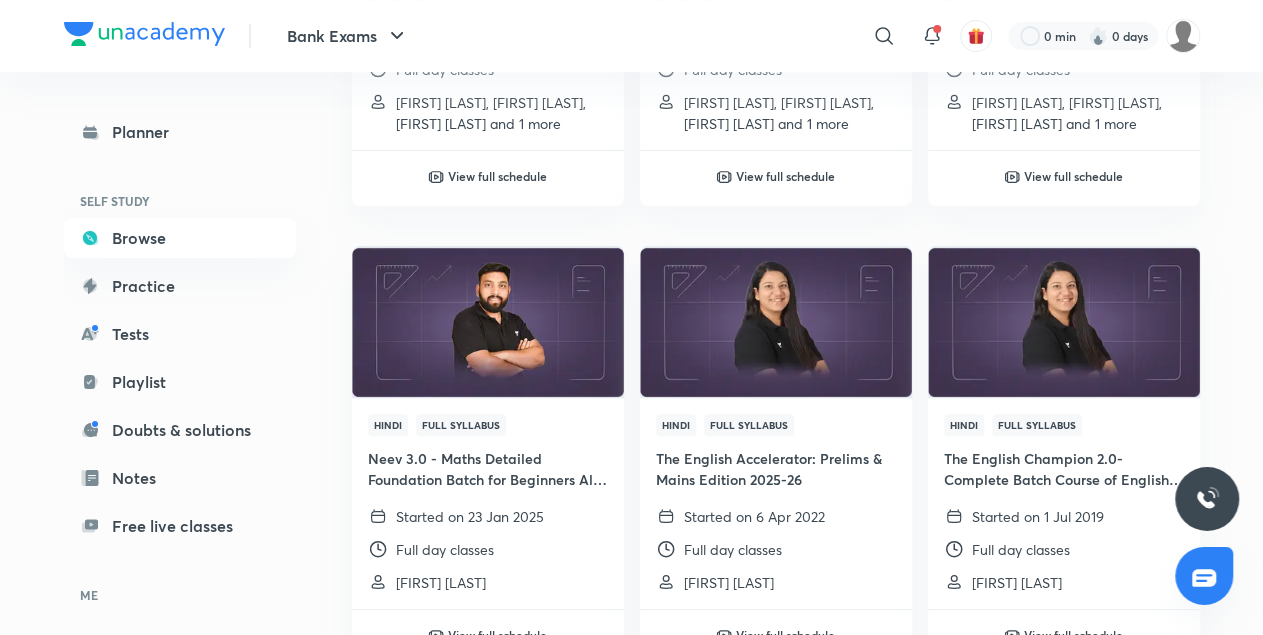 scroll, scrollTop: 3882, scrollLeft: 0, axis: vertical 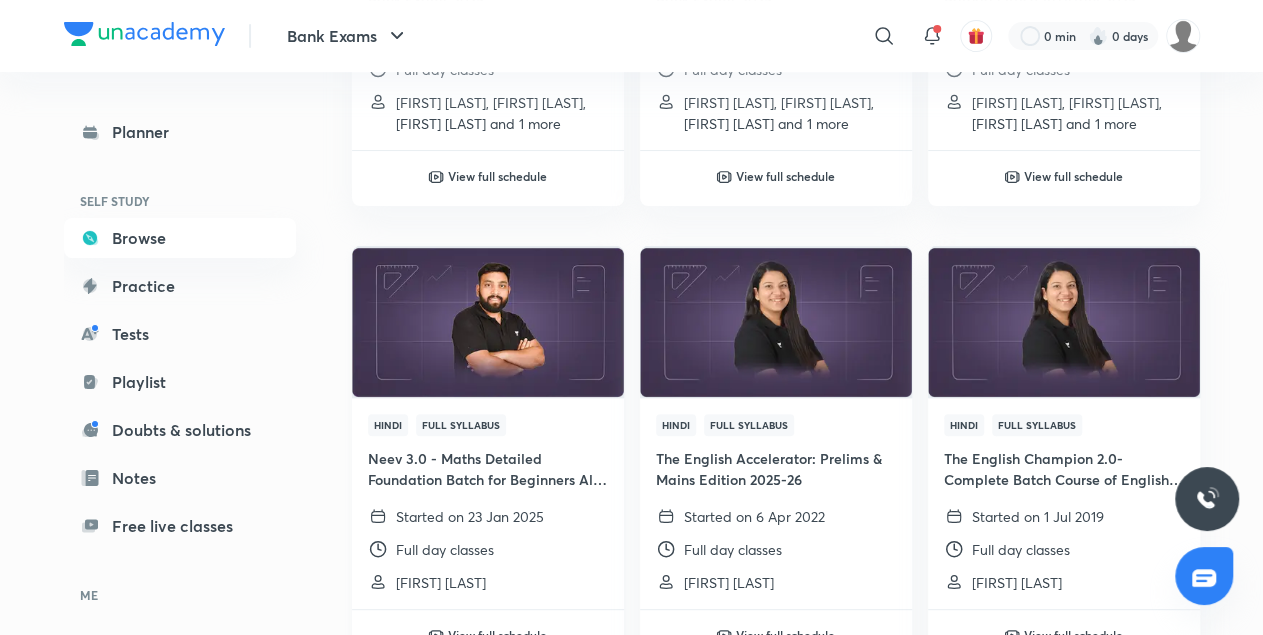 click at bounding box center (487, 321) 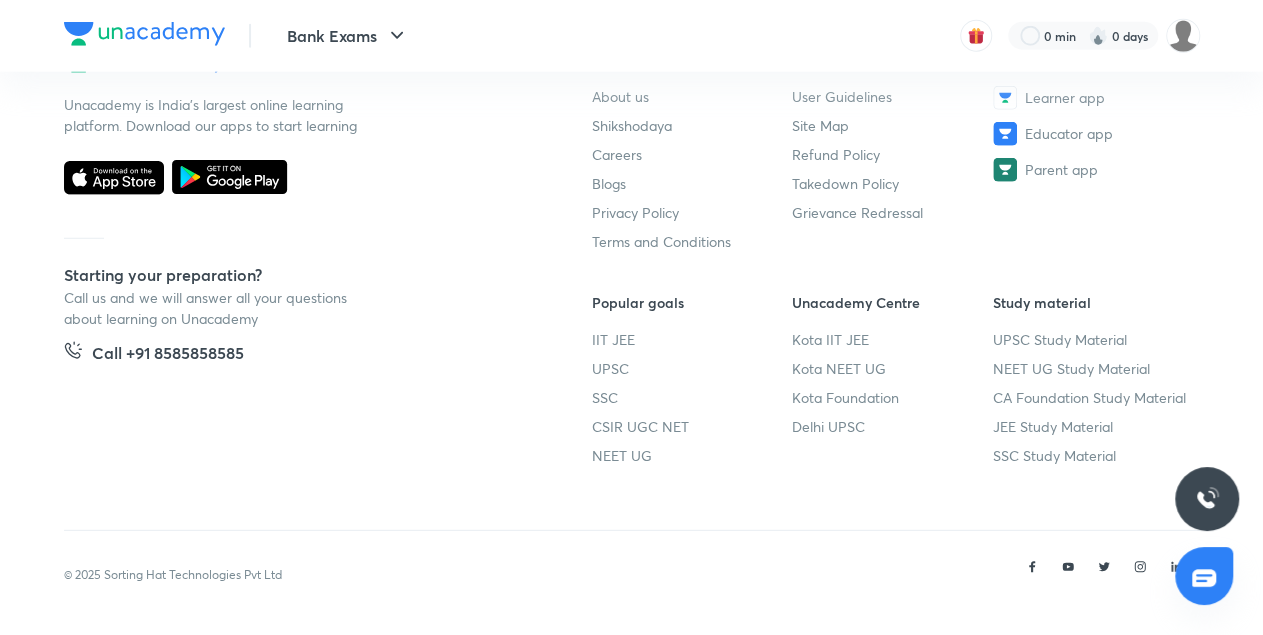 scroll, scrollTop: 0, scrollLeft: 0, axis: both 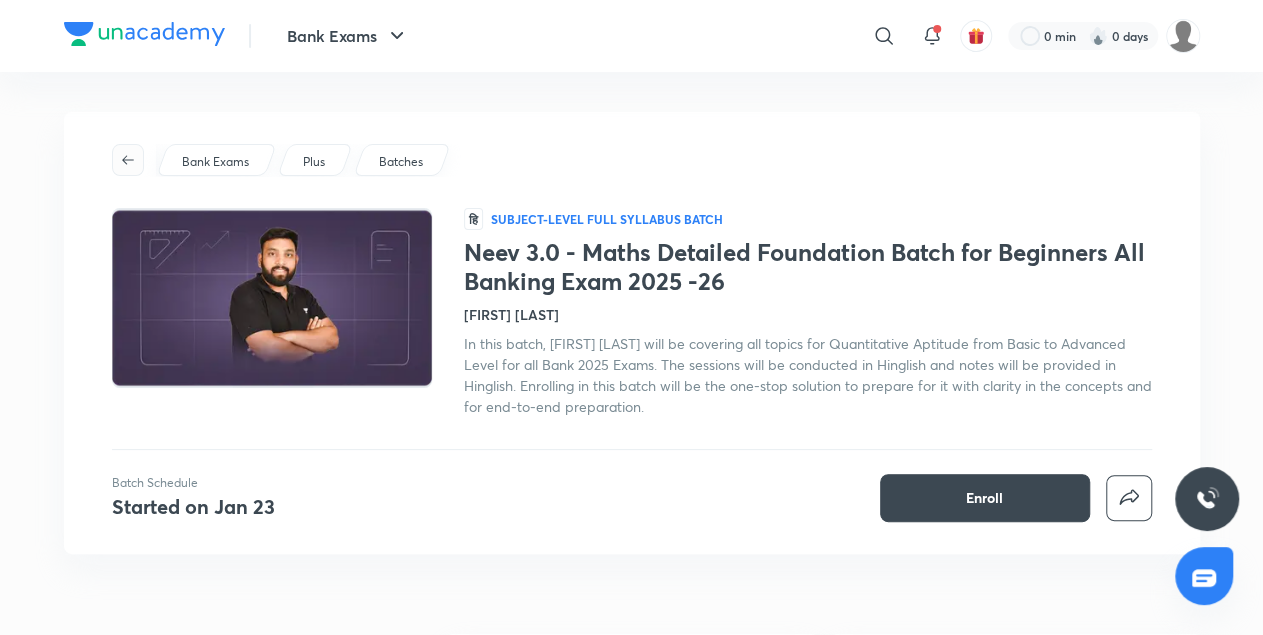click 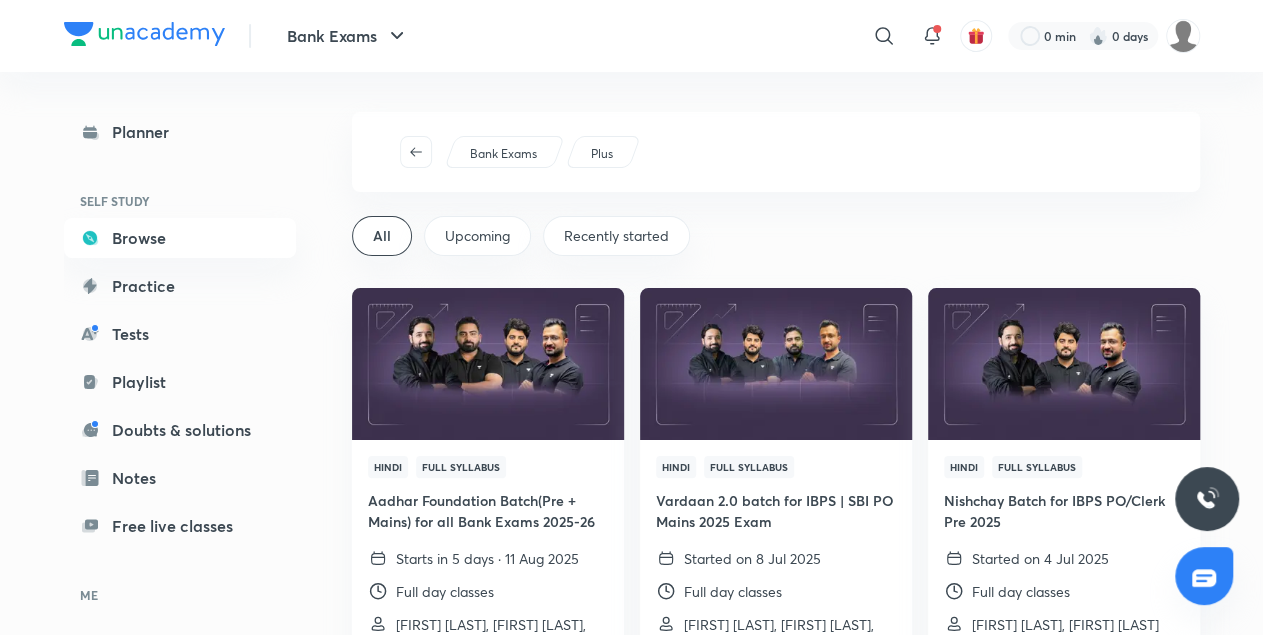 scroll, scrollTop: 120, scrollLeft: 0, axis: vertical 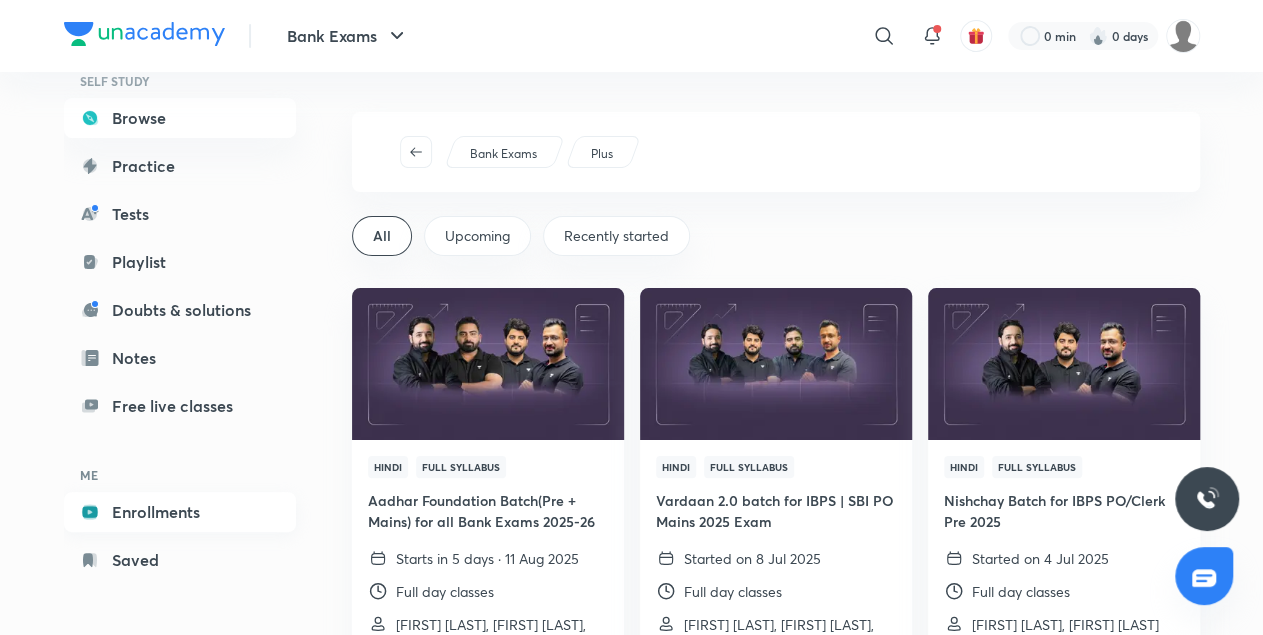 click on "Enrollments" at bounding box center (180, 512) 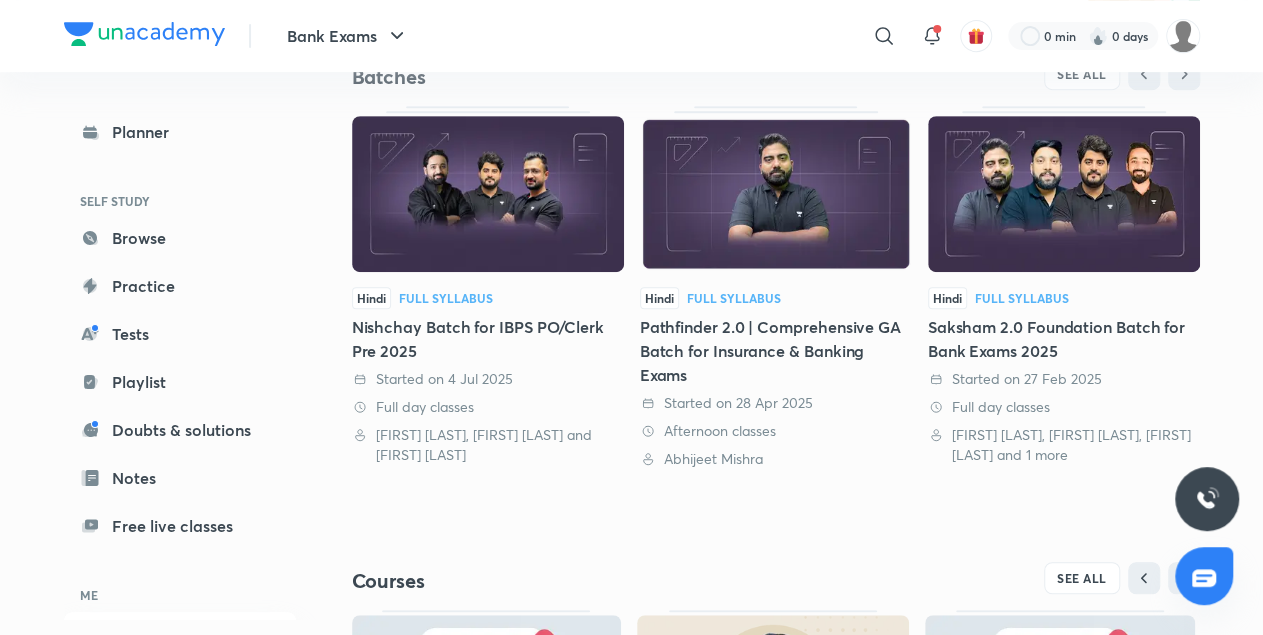 scroll, scrollTop: 445, scrollLeft: 0, axis: vertical 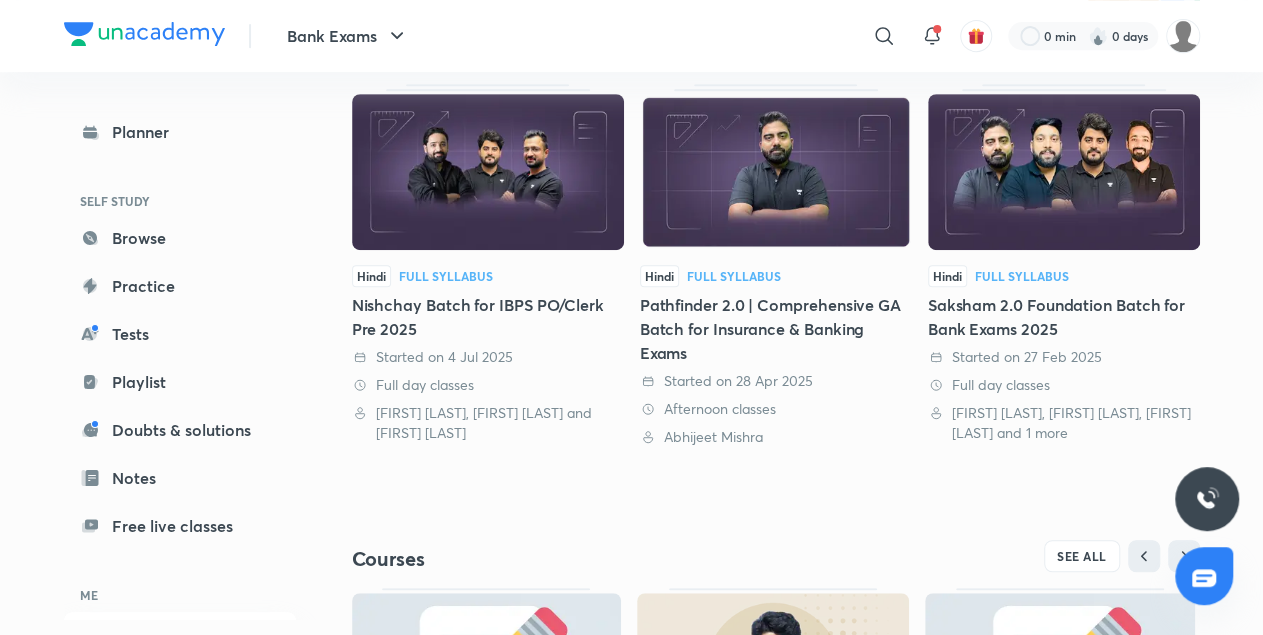 click on "Hindi Full Syllabus Nishchay Batch for IBPS PO/Clerk Pre 2025   Started on 4 Jul 2025   Full day classes   Vishal Parihar, Puneet Kumar Sharma and Sumit Kumar Verma" at bounding box center [488, 263] 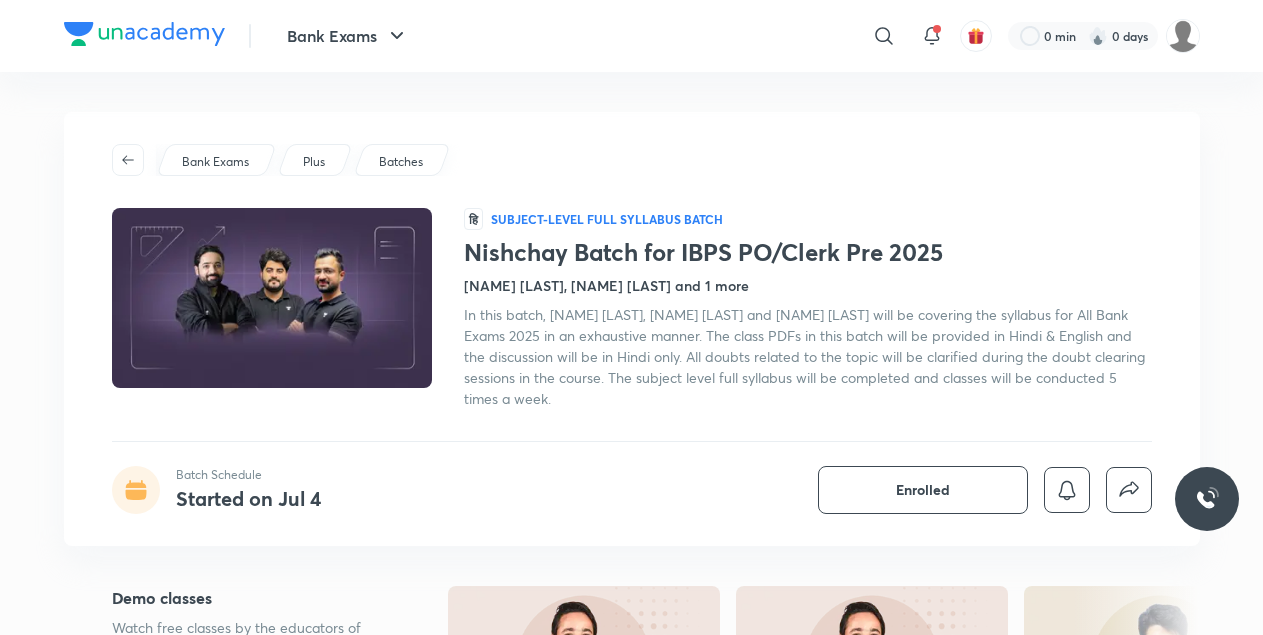 scroll, scrollTop: 0, scrollLeft: 0, axis: both 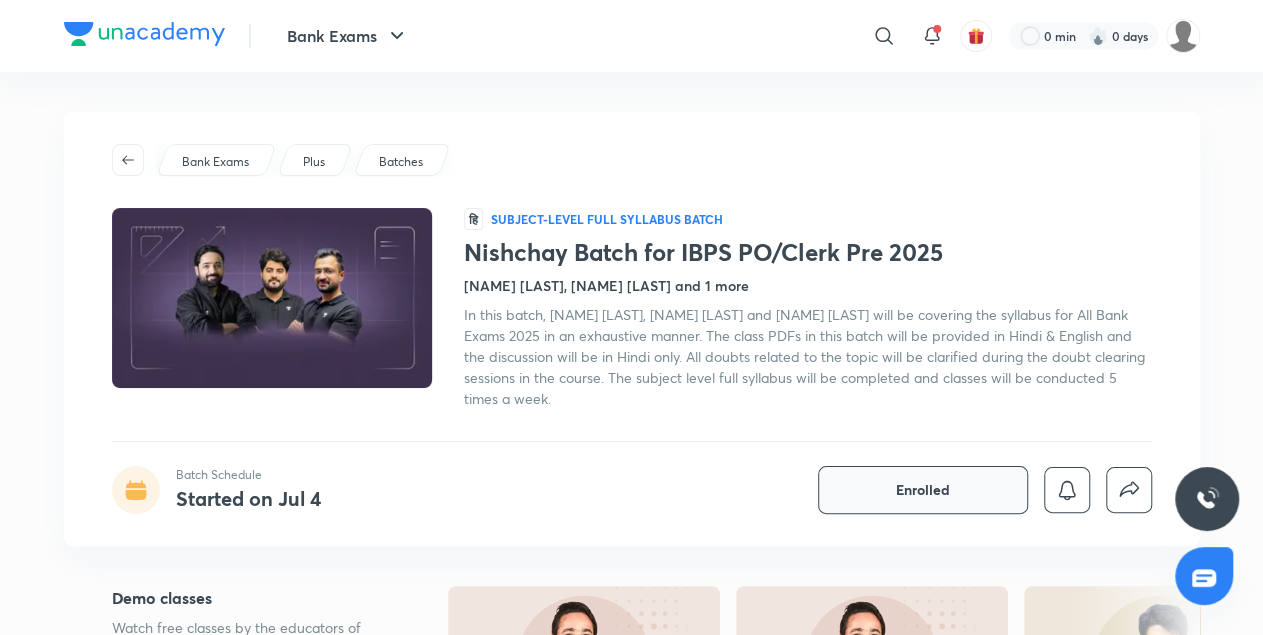 click on "Enrolled" at bounding box center (923, 490) 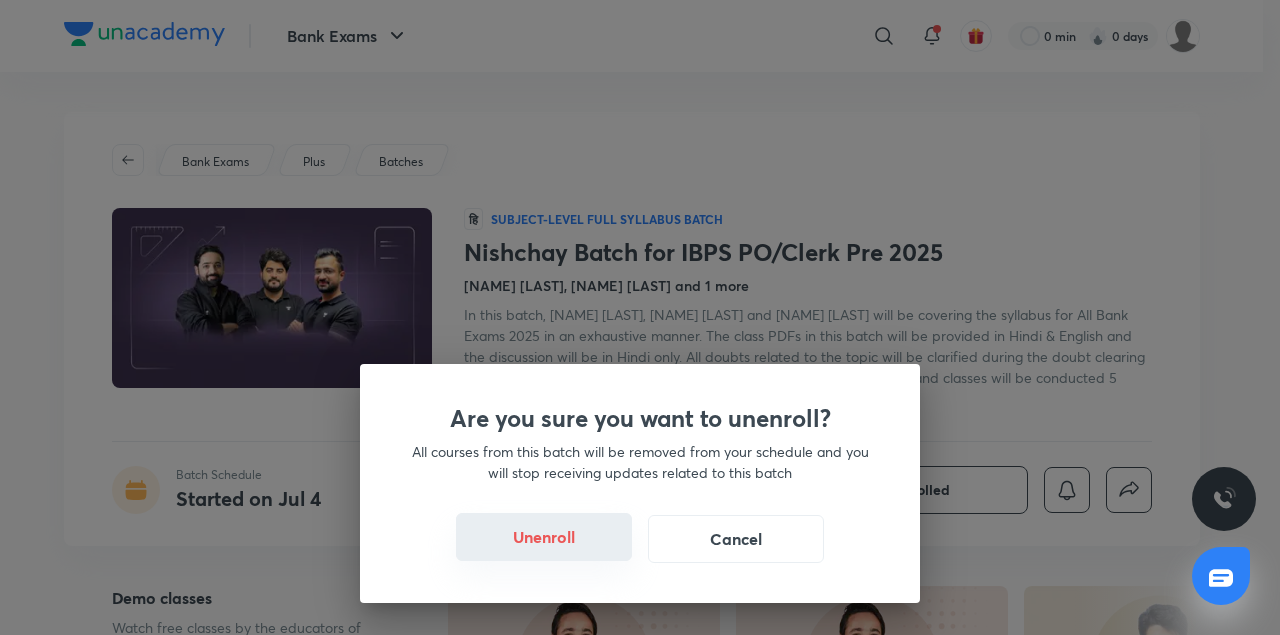 click on "Unenroll" at bounding box center (544, 537) 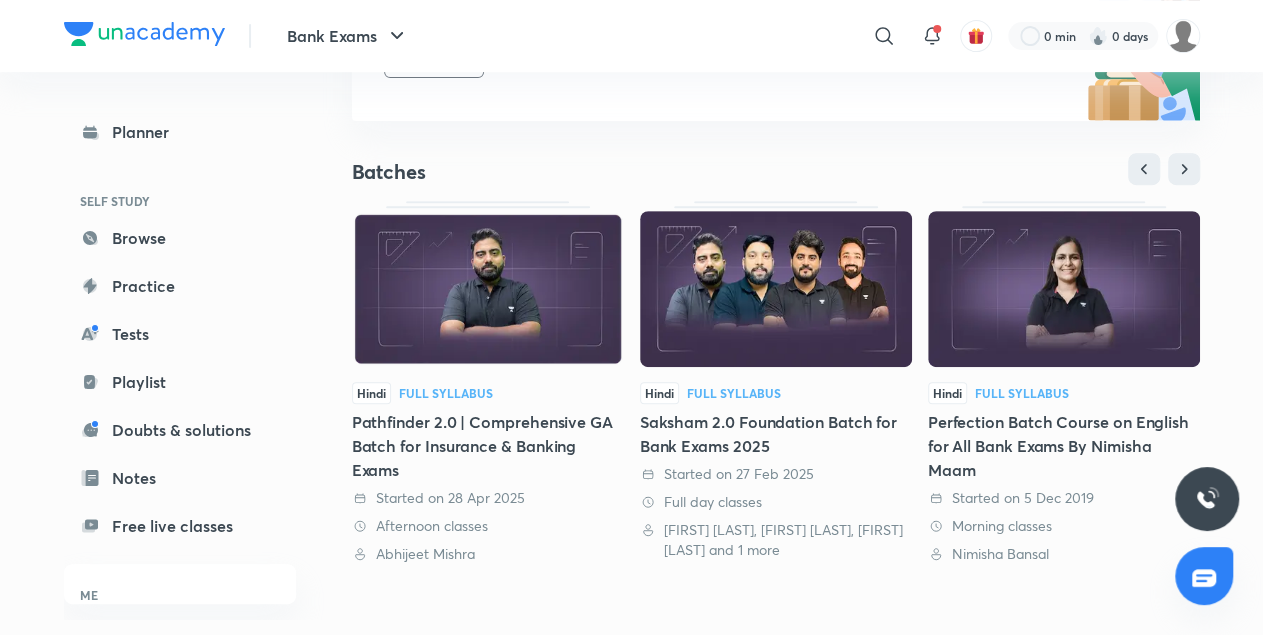 scroll, scrollTop: 328, scrollLeft: 0, axis: vertical 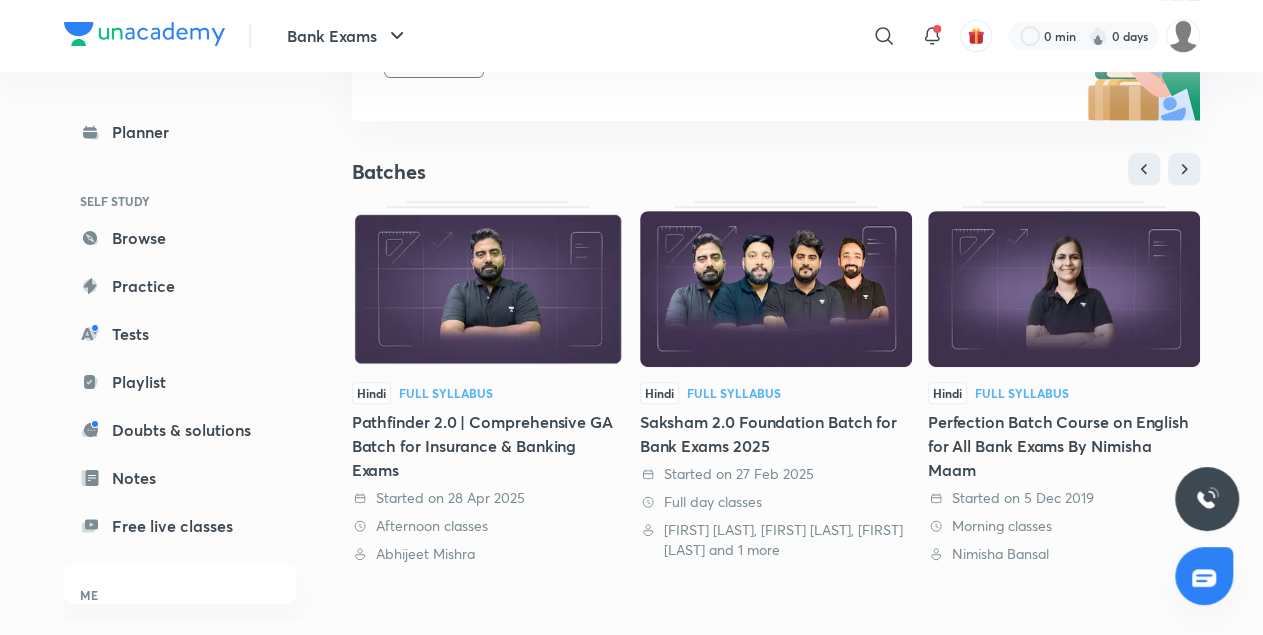 click at bounding box center [488, 289] 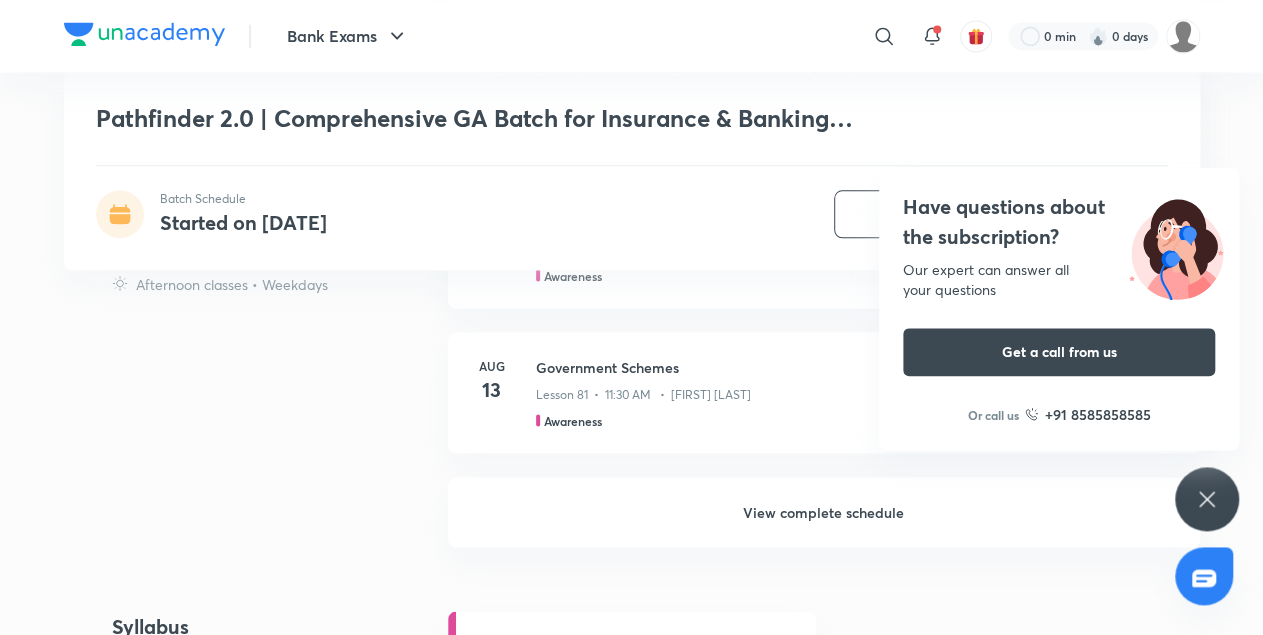 scroll, scrollTop: 1610, scrollLeft: 0, axis: vertical 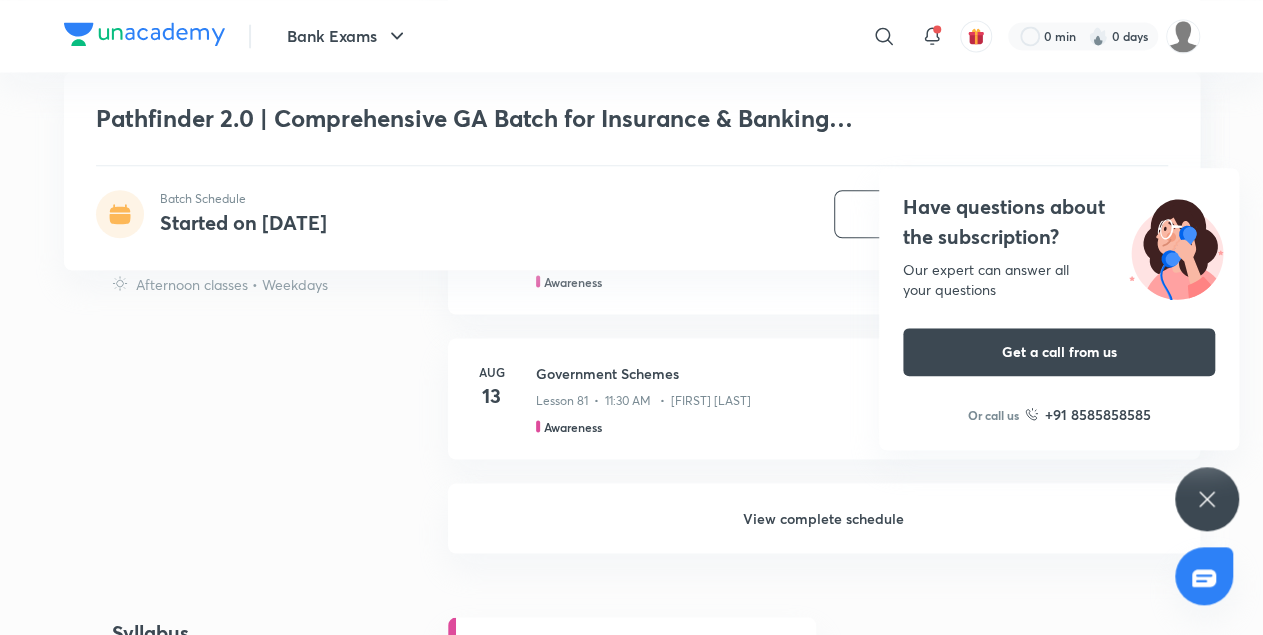 click on "View complete schedule" at bounding box center [824, 518] 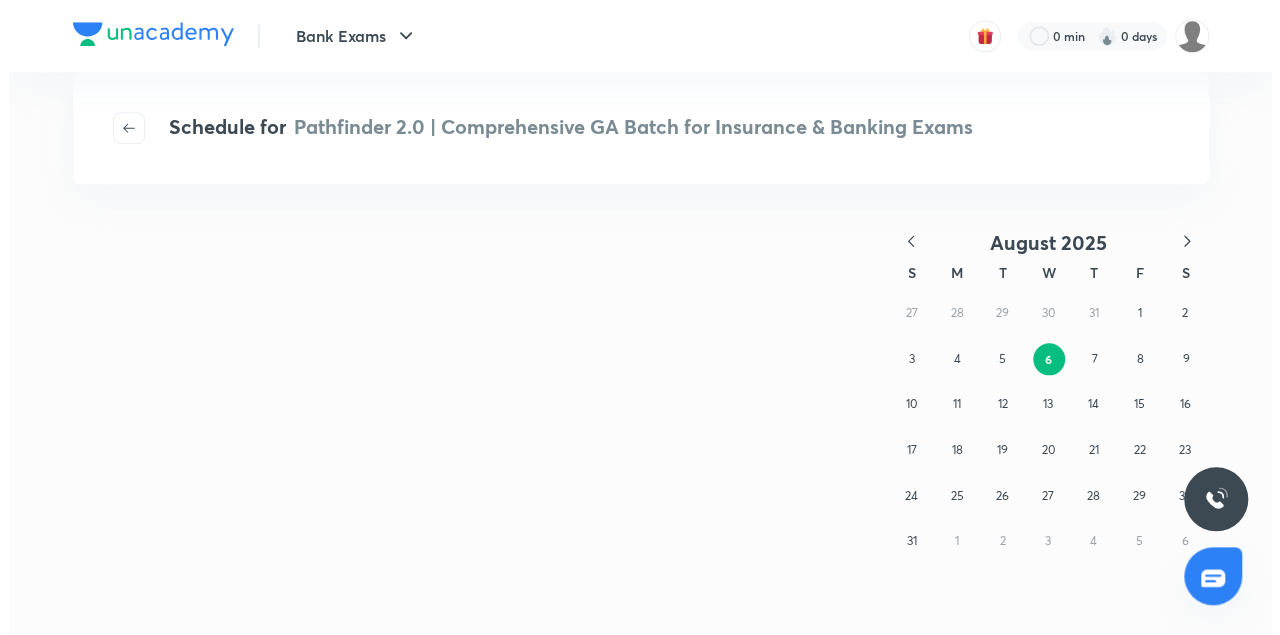 scroll, scrollTop: 0, scrollLeft: 0, axis: both 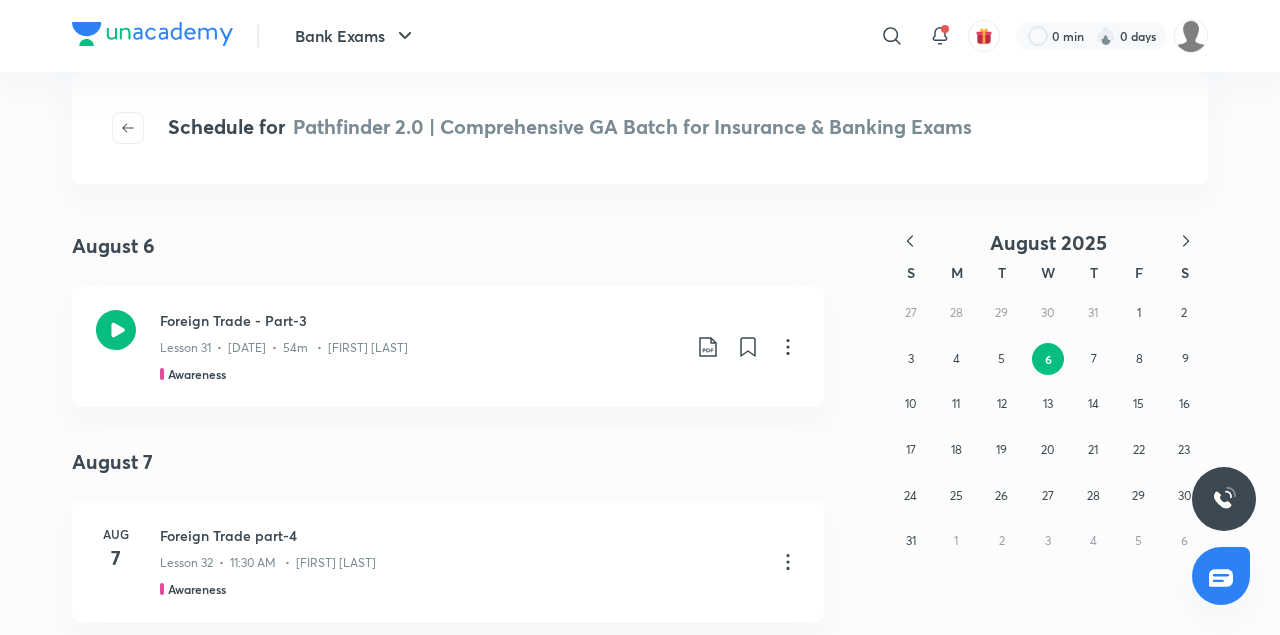 click 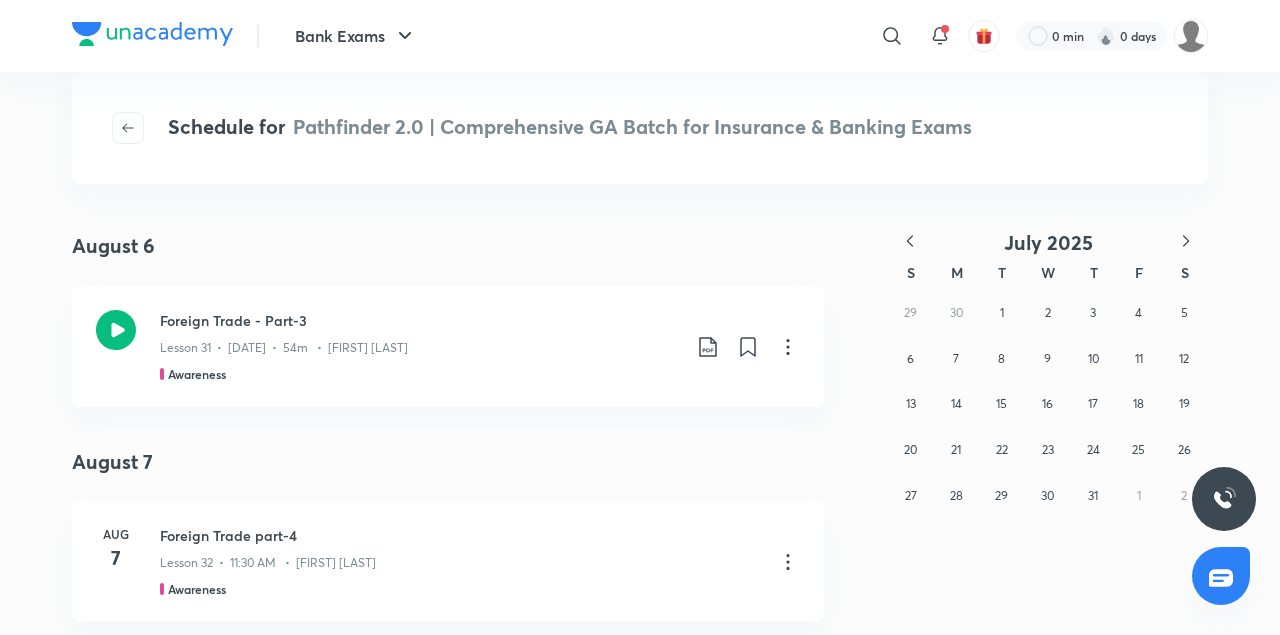click 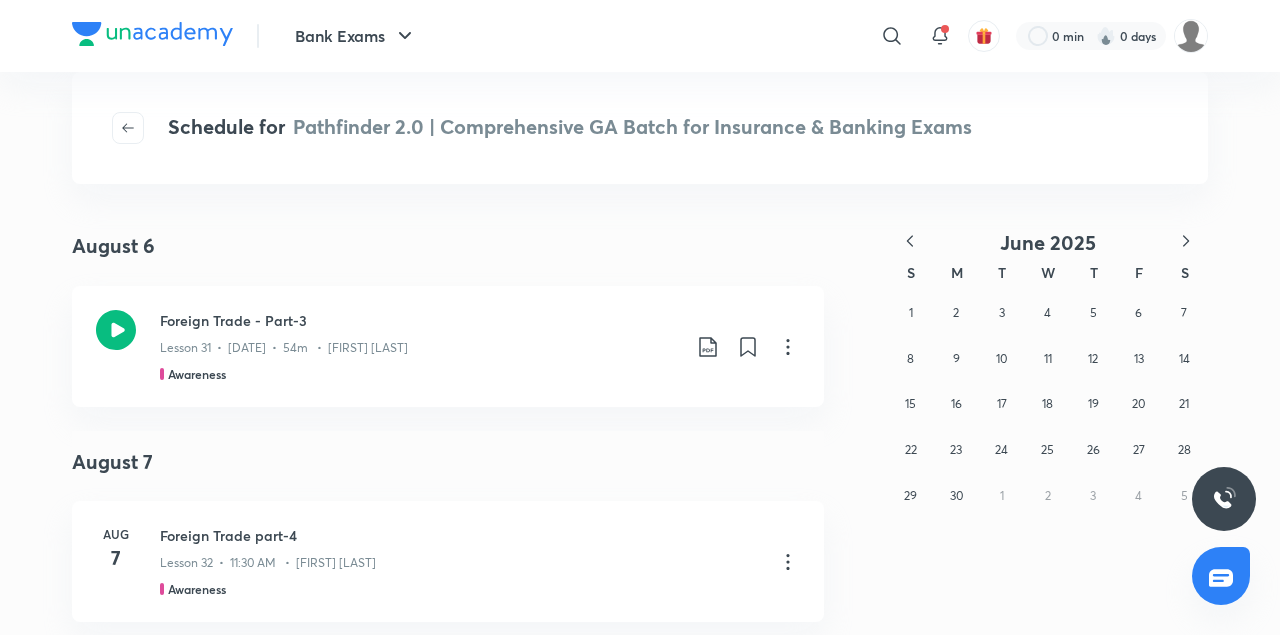 click 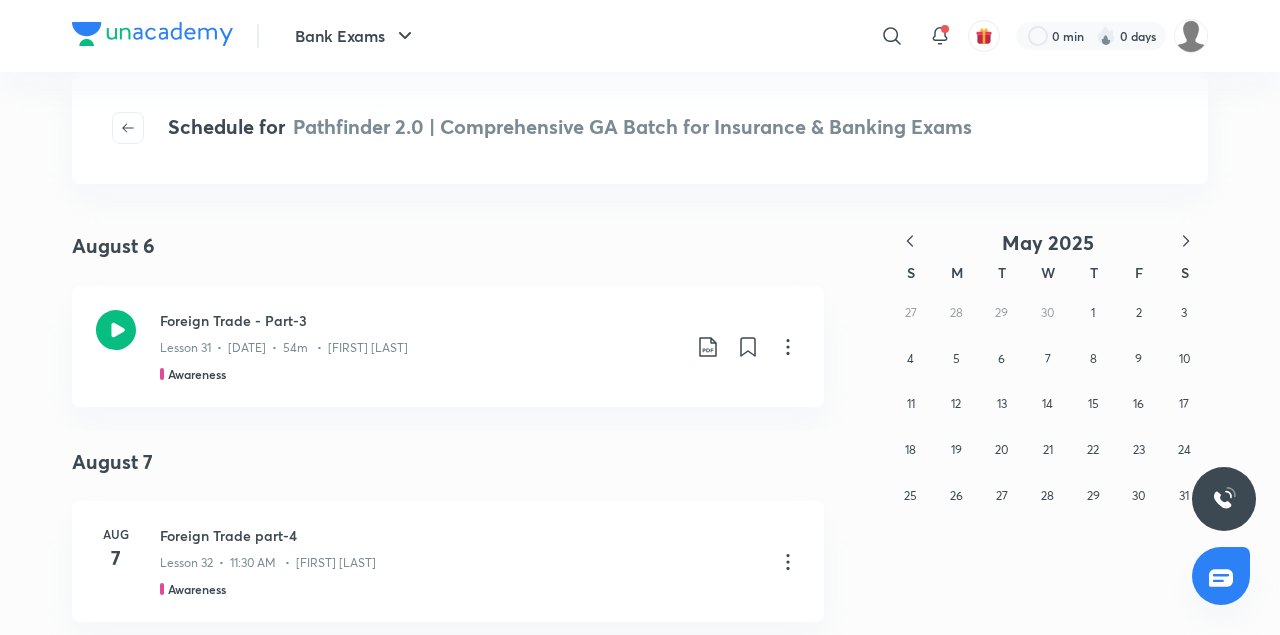 click 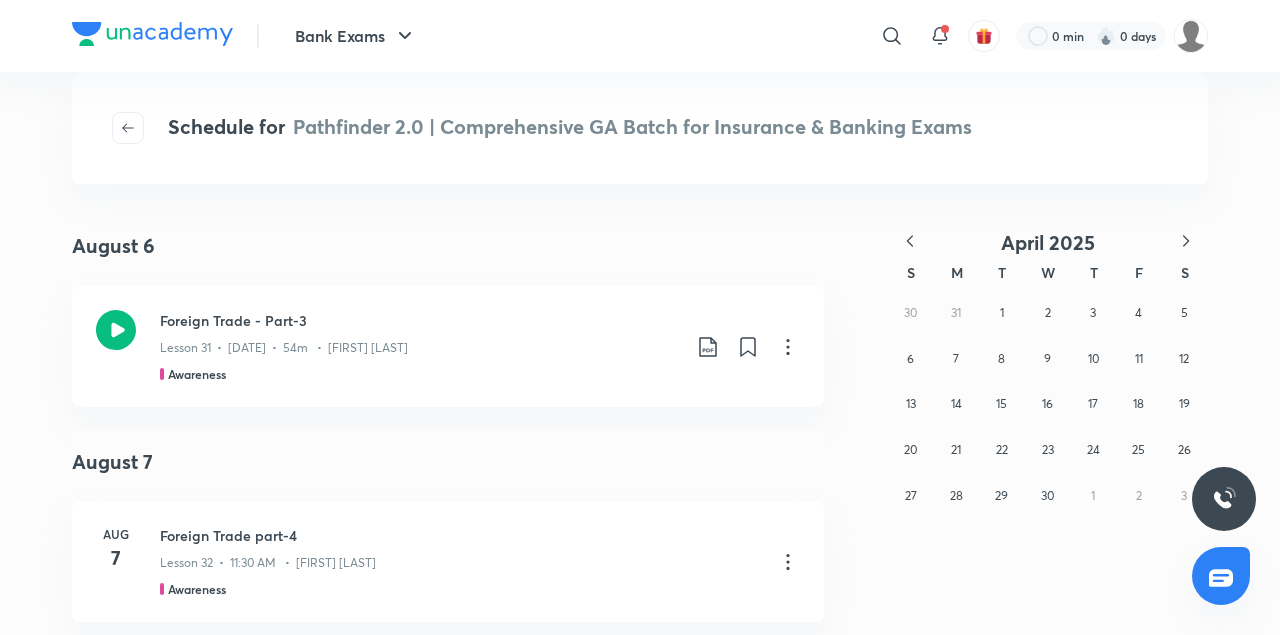 click 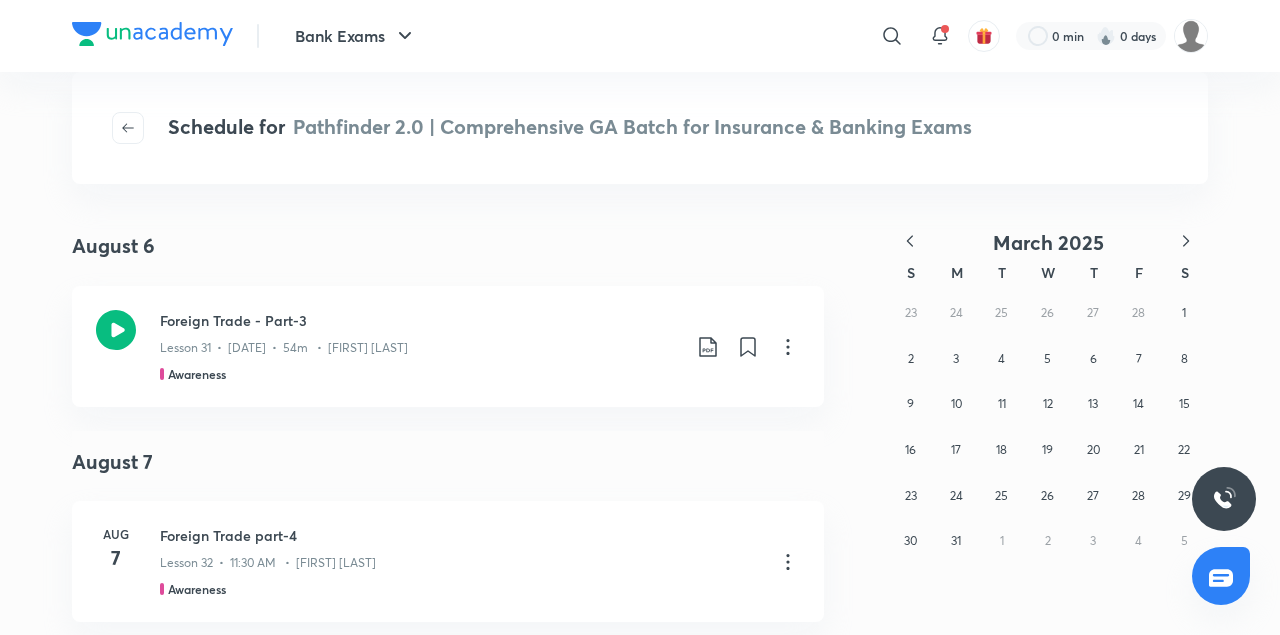 click 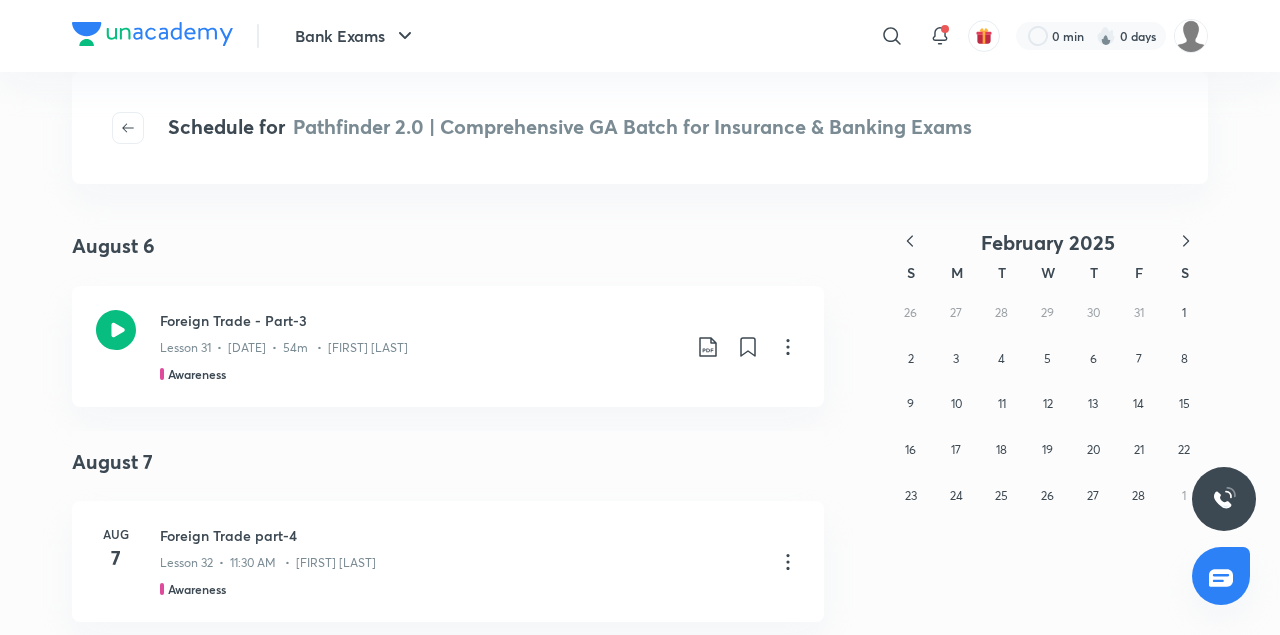click 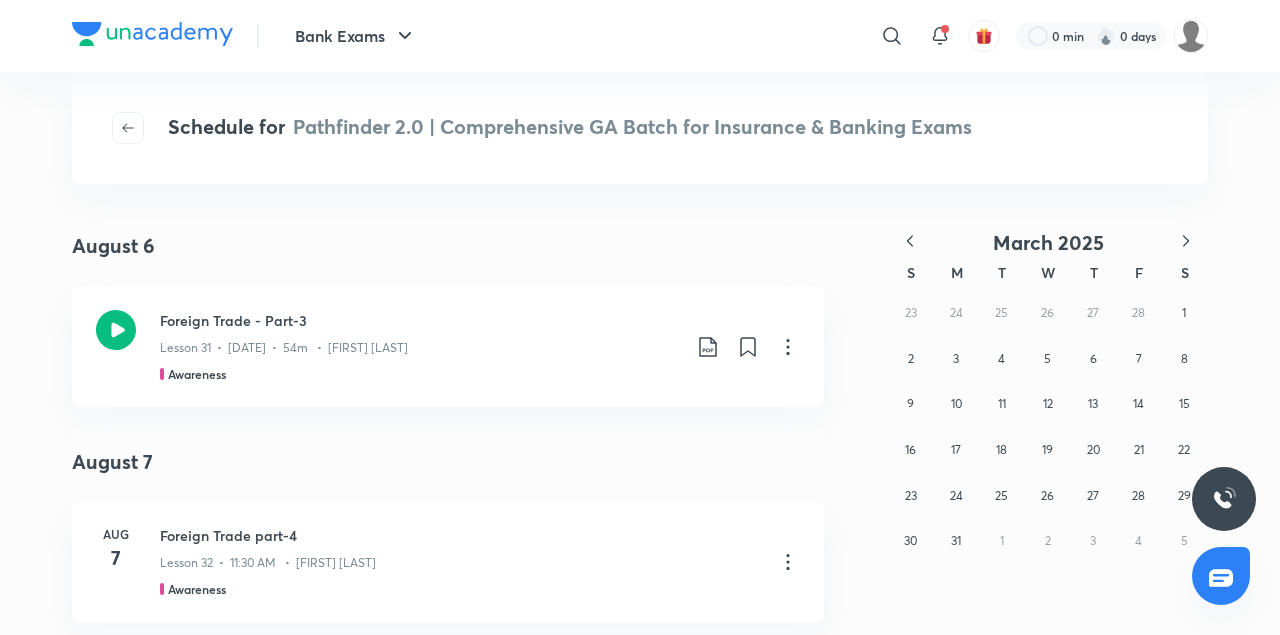 click 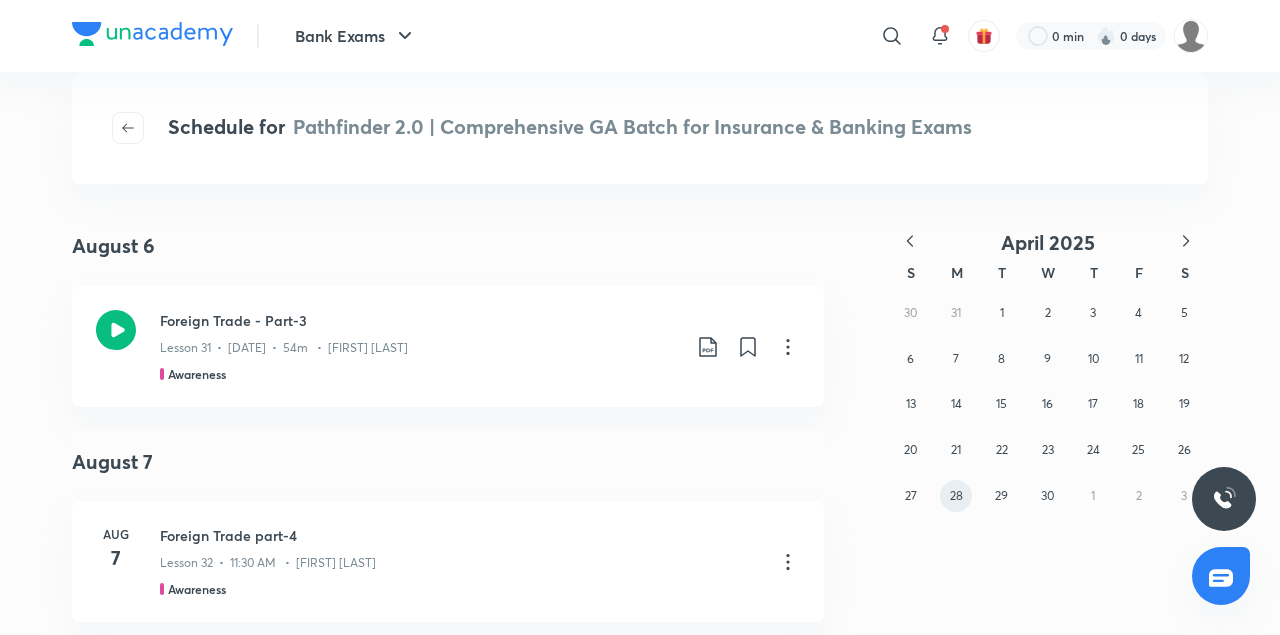 click on "28" at bounding box center [956, 495] 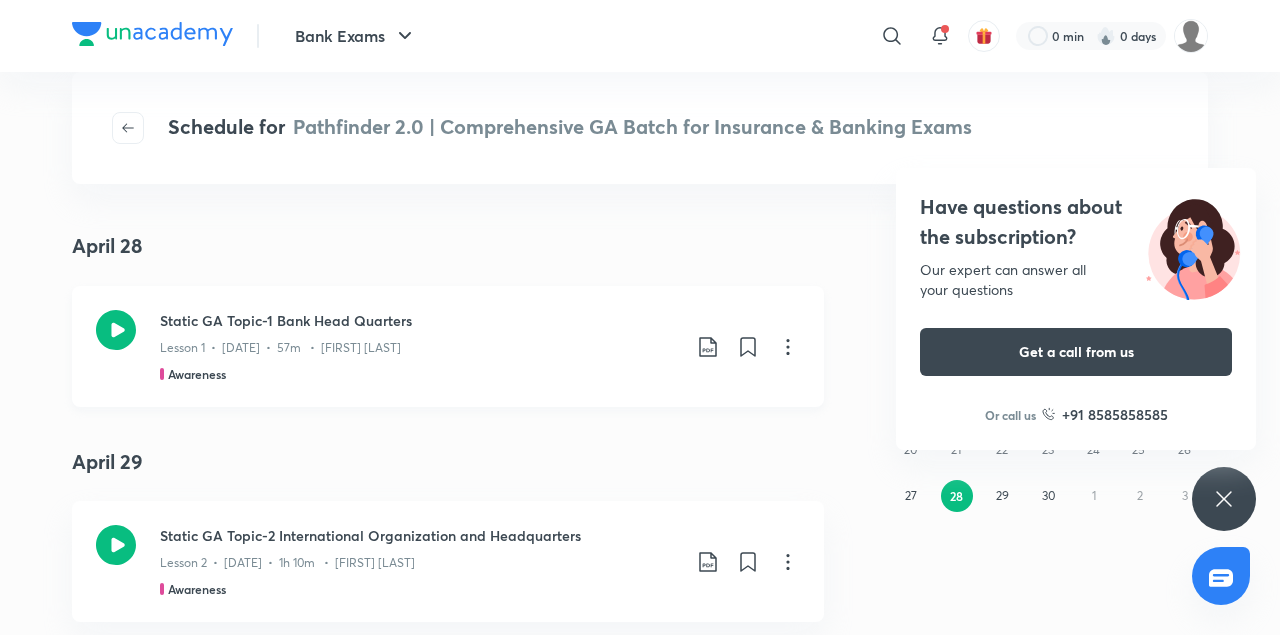 click on "Lesson 1  •  [DATE]  •  57m   •  [FIRST] [LAST]" at bounding box center (280, 348) 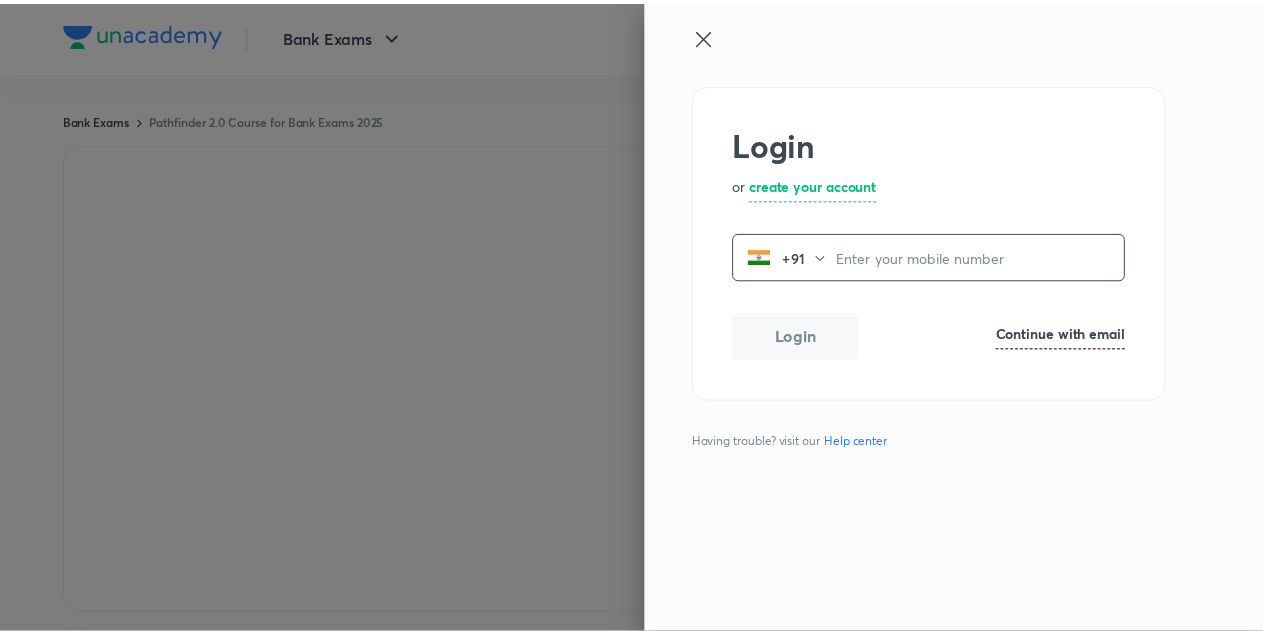 scroll, scrollTop: 0, scrollLeft: 0, axis: both 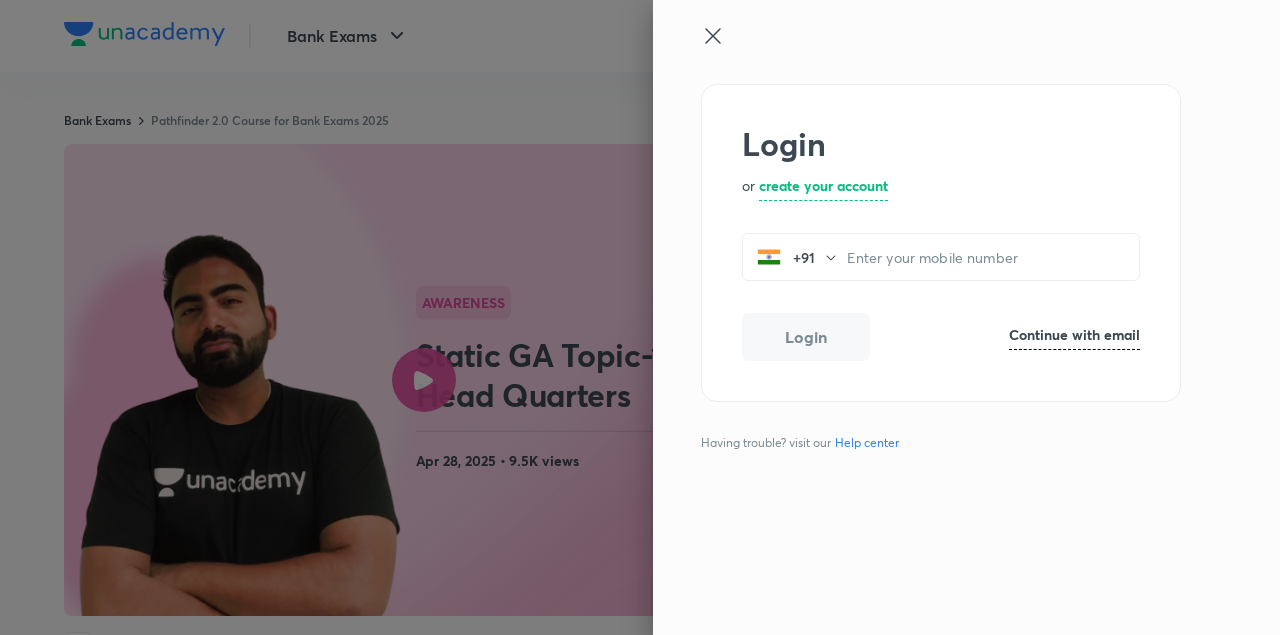 click at bounding box center [640, 317] 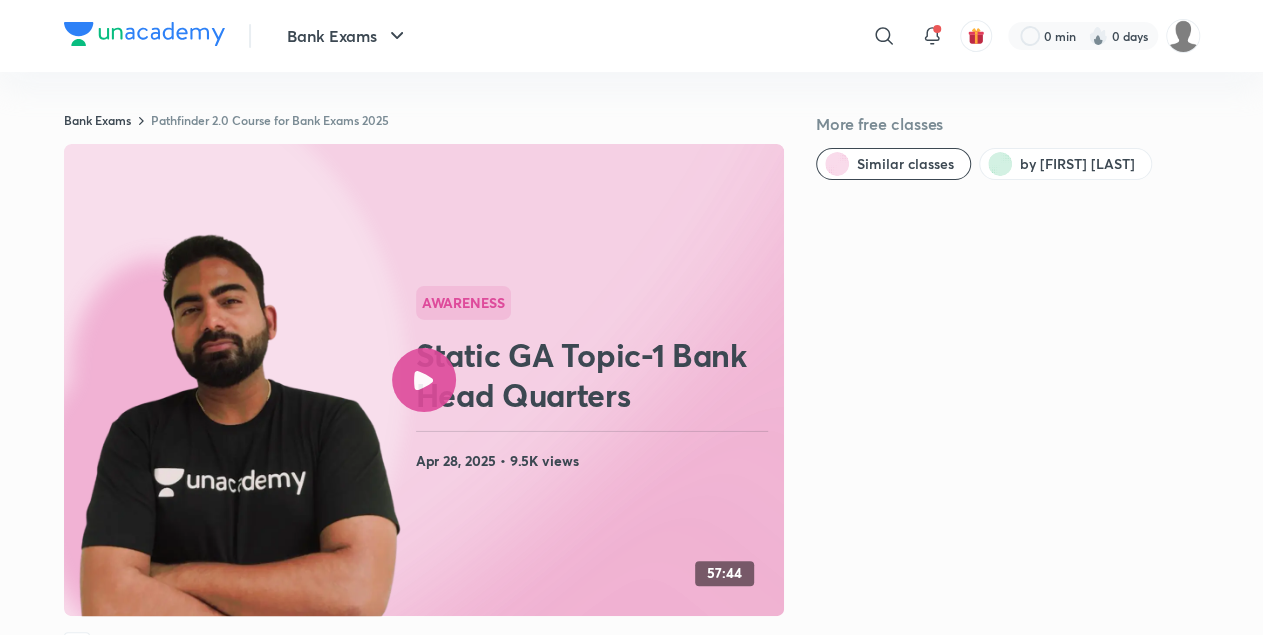 click at bounding box center (424, 380) 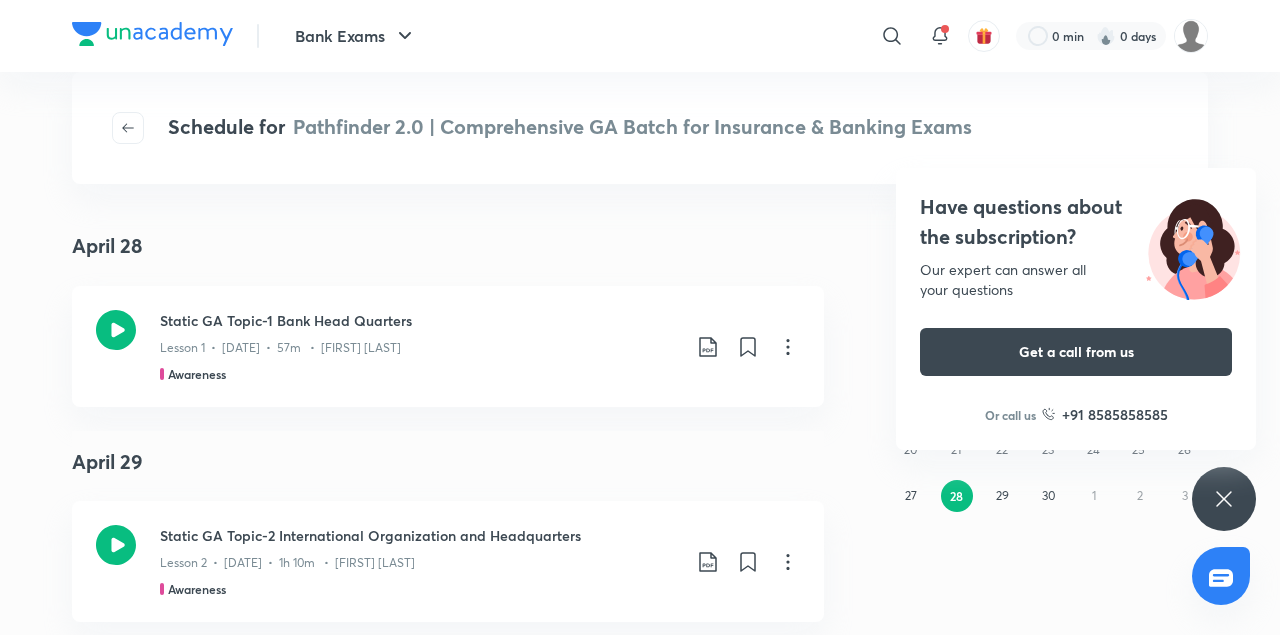 scroll, scrollTop: 0, scrollLeft: 0, axis: both 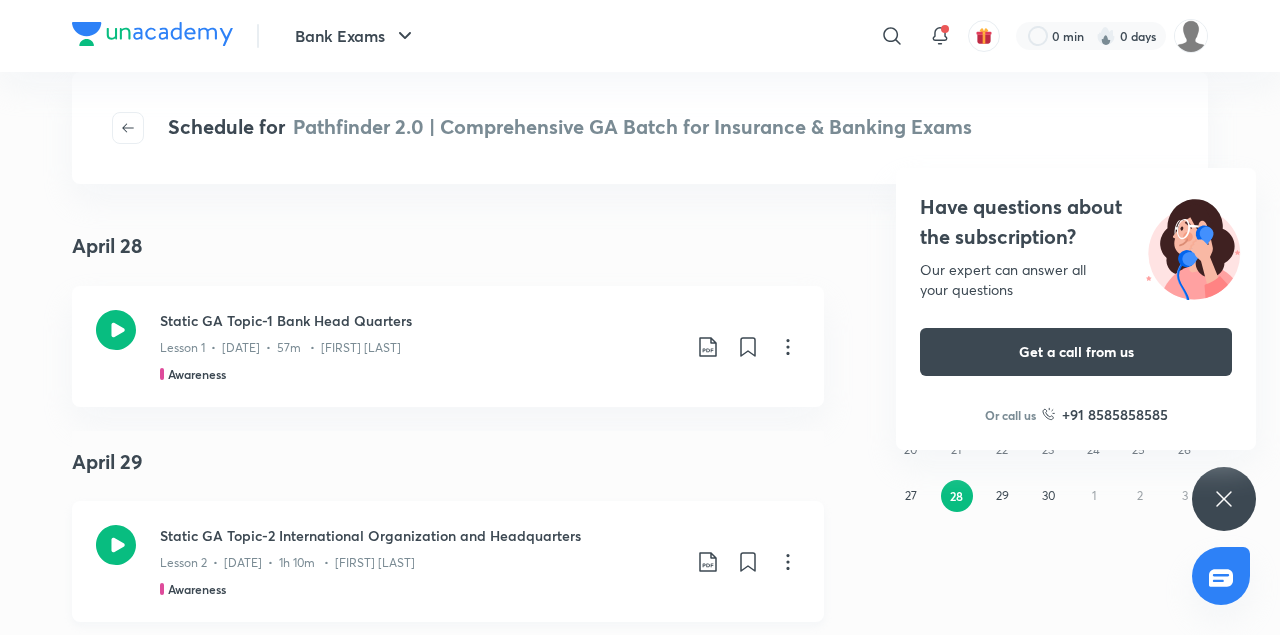 click 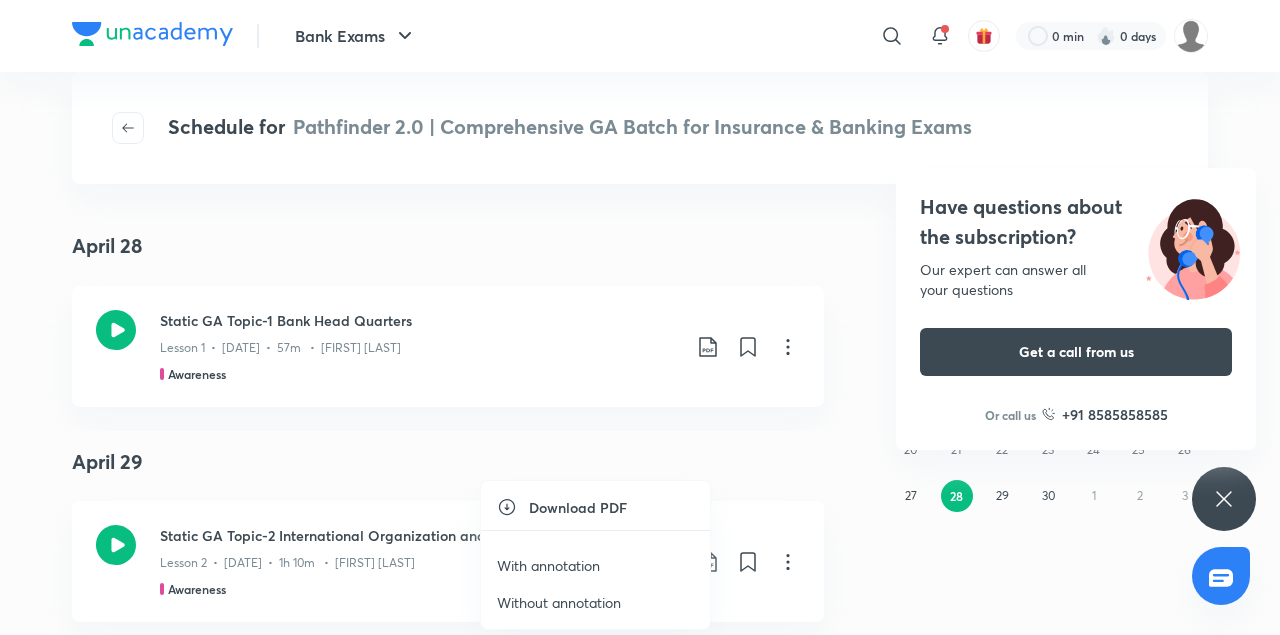 click on "With annotation" at bounding box center (548, 565) 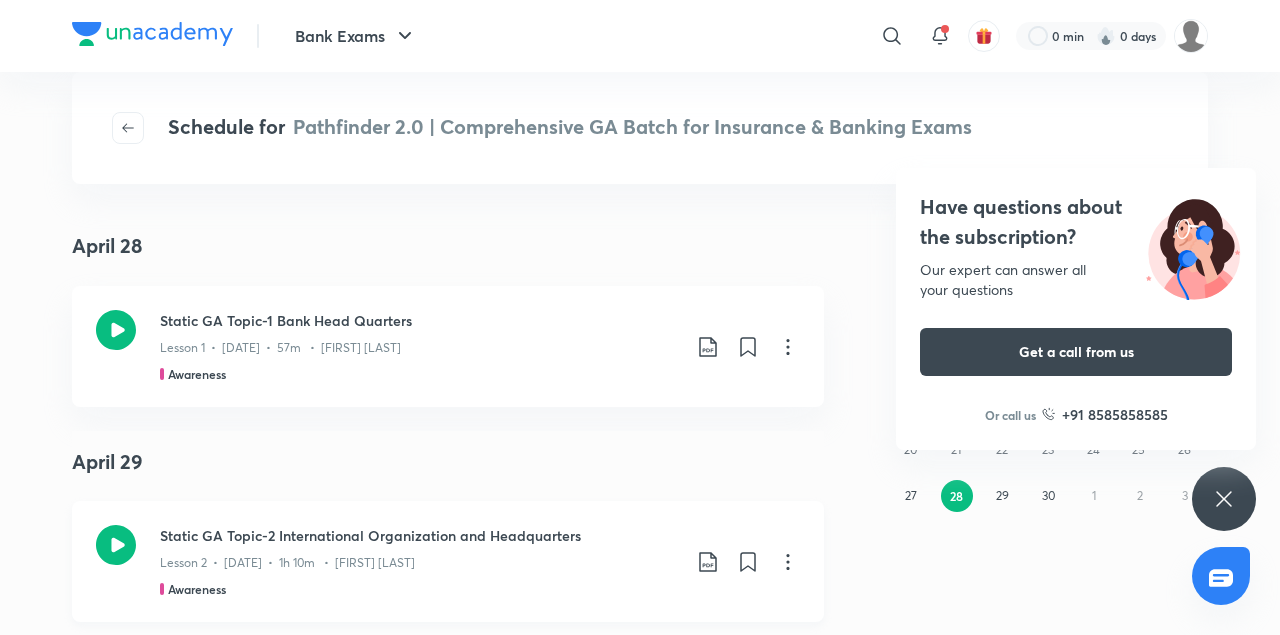 click 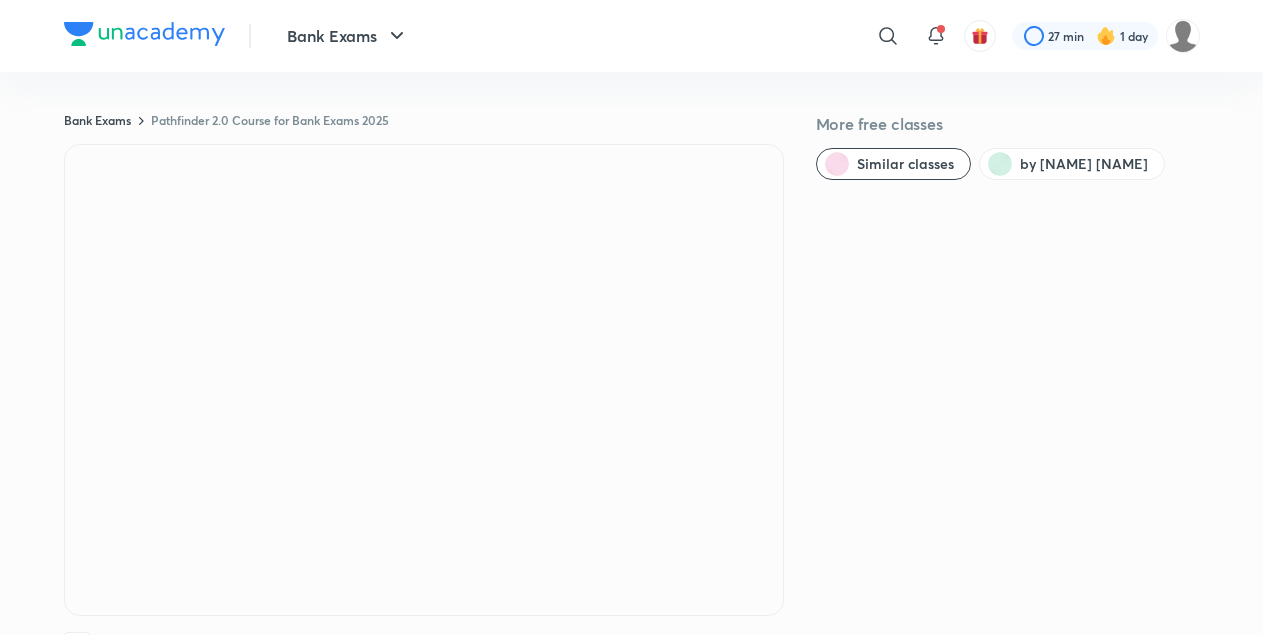 scroll, scrollTop: 0, scrollLeft: 0, axis: both 